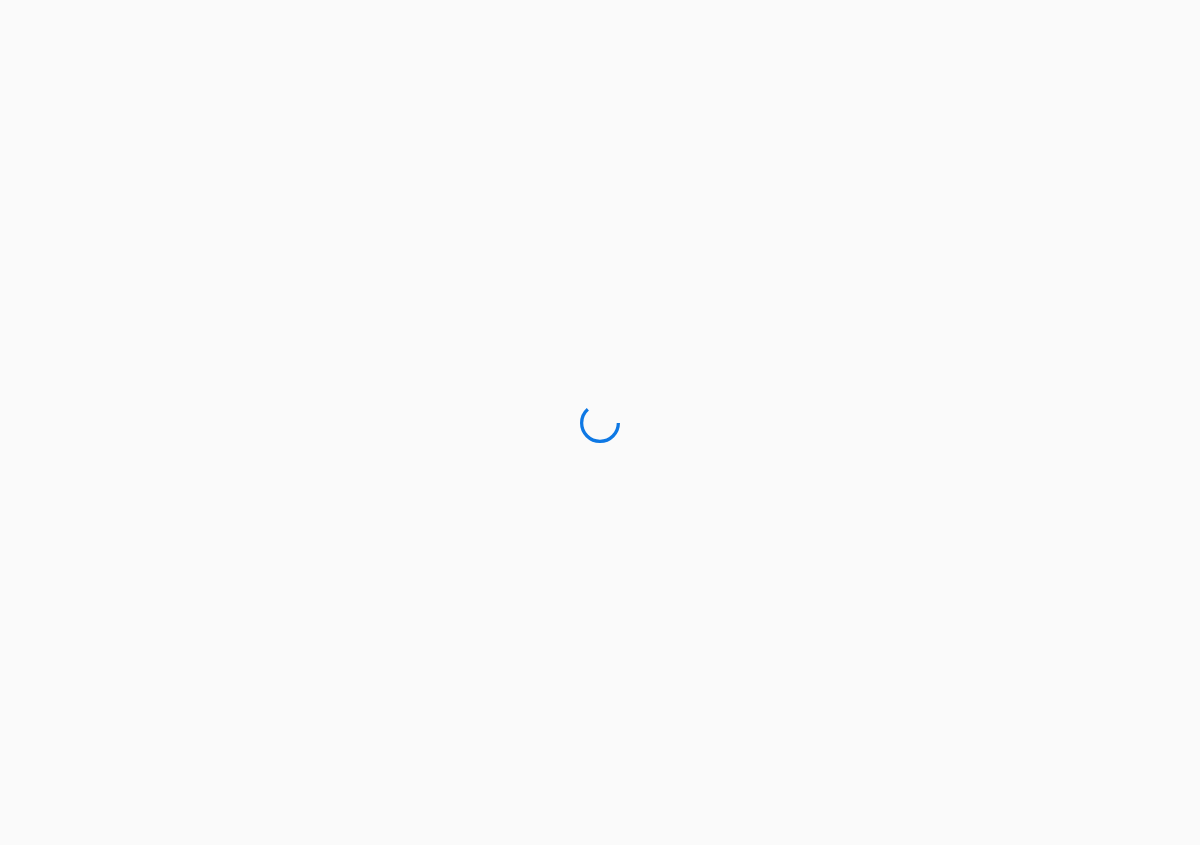 scroll, scrollTop: 0, scrollLeft: 0, axis: both 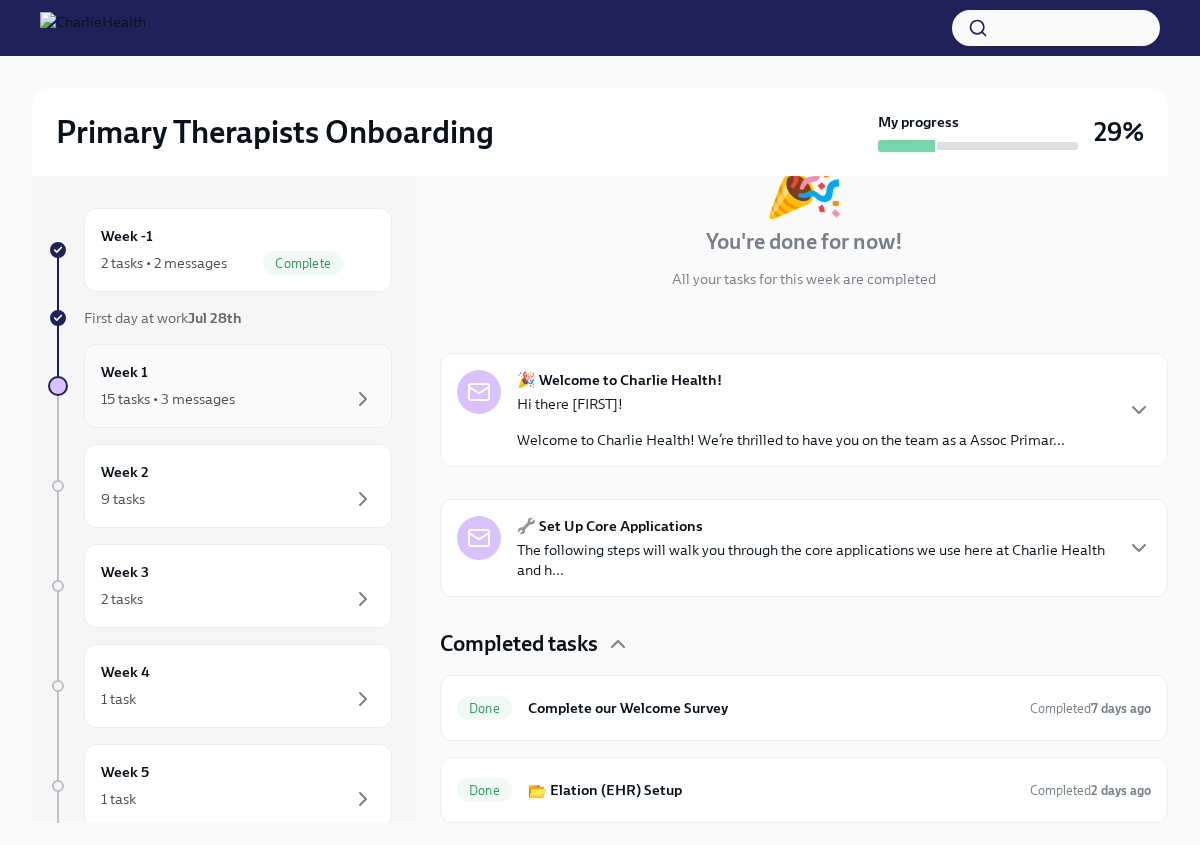 click on "Week 1 15 tasks • 3 messages" at bounding box center (238, 386) 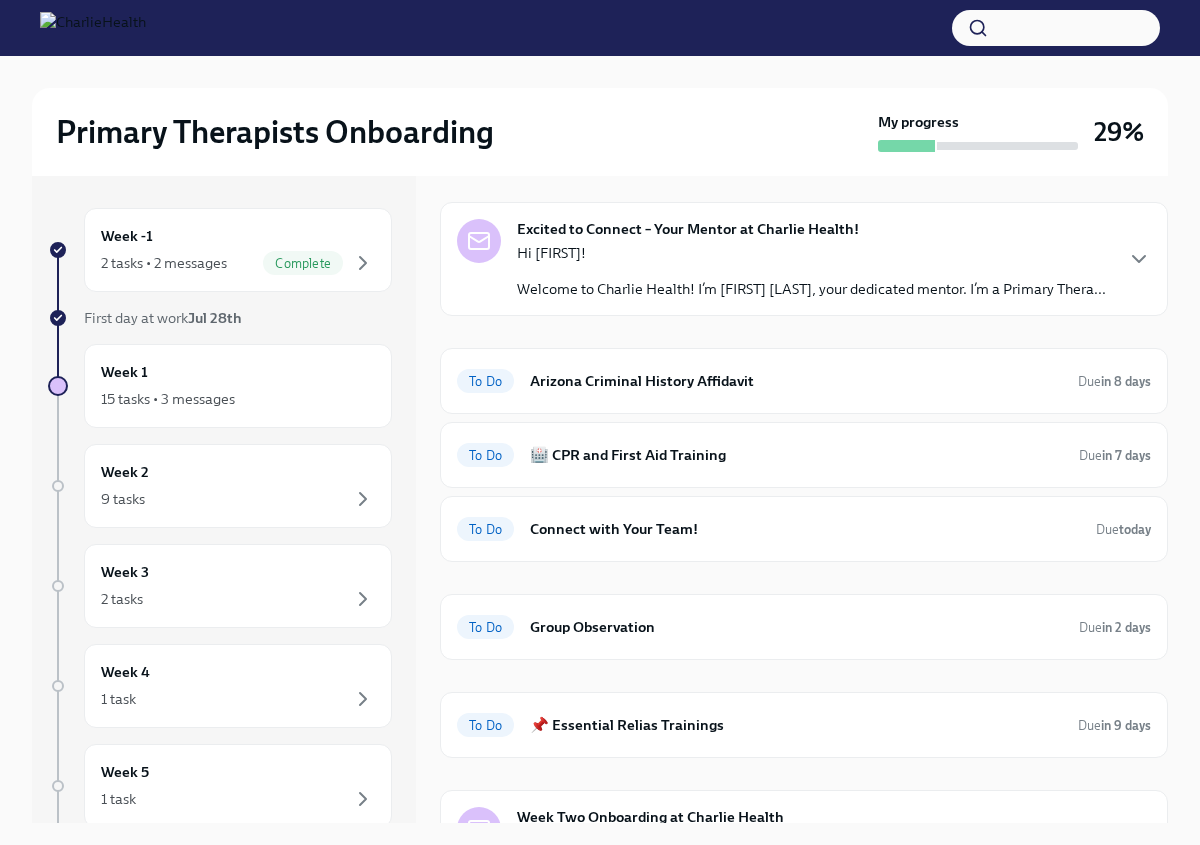 scroll, scrollTop: 659, scrollLeft: 0, axis: vertical 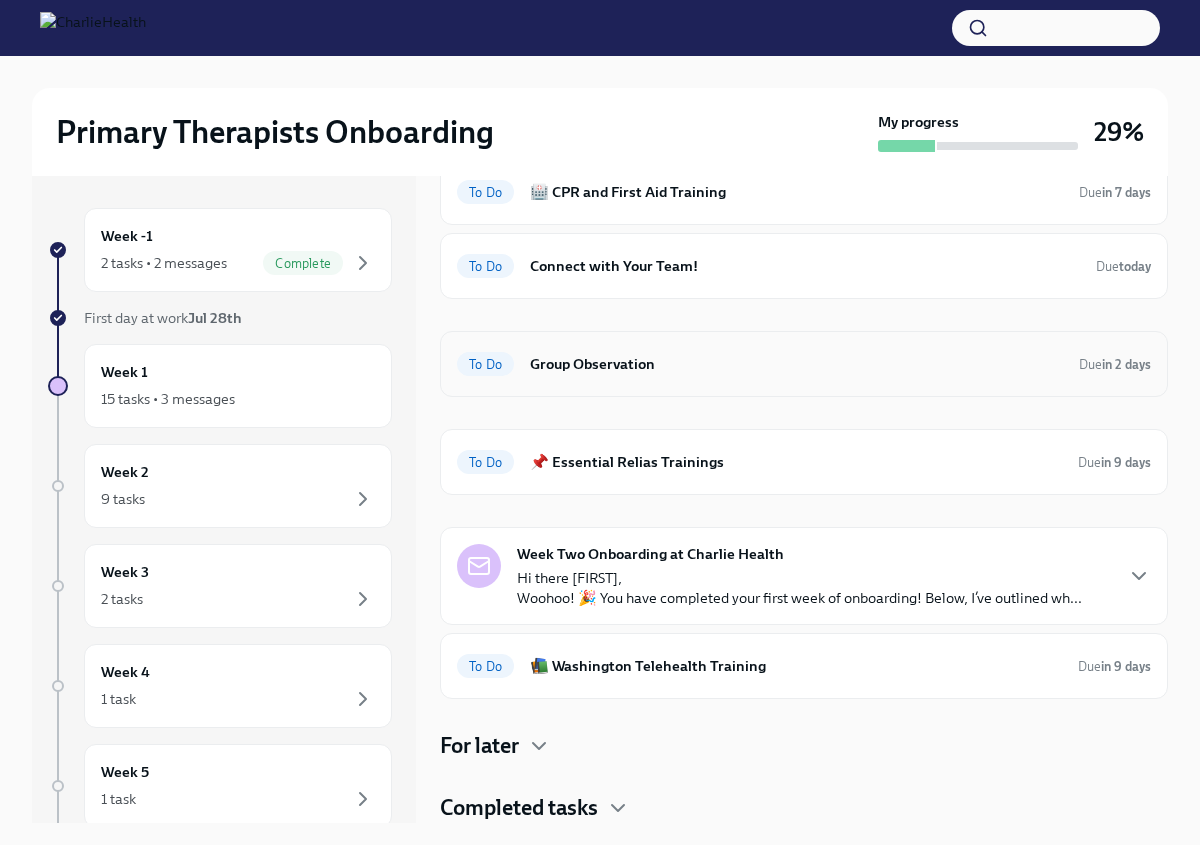click on "Group Observation" at bounding box center (796, 364) 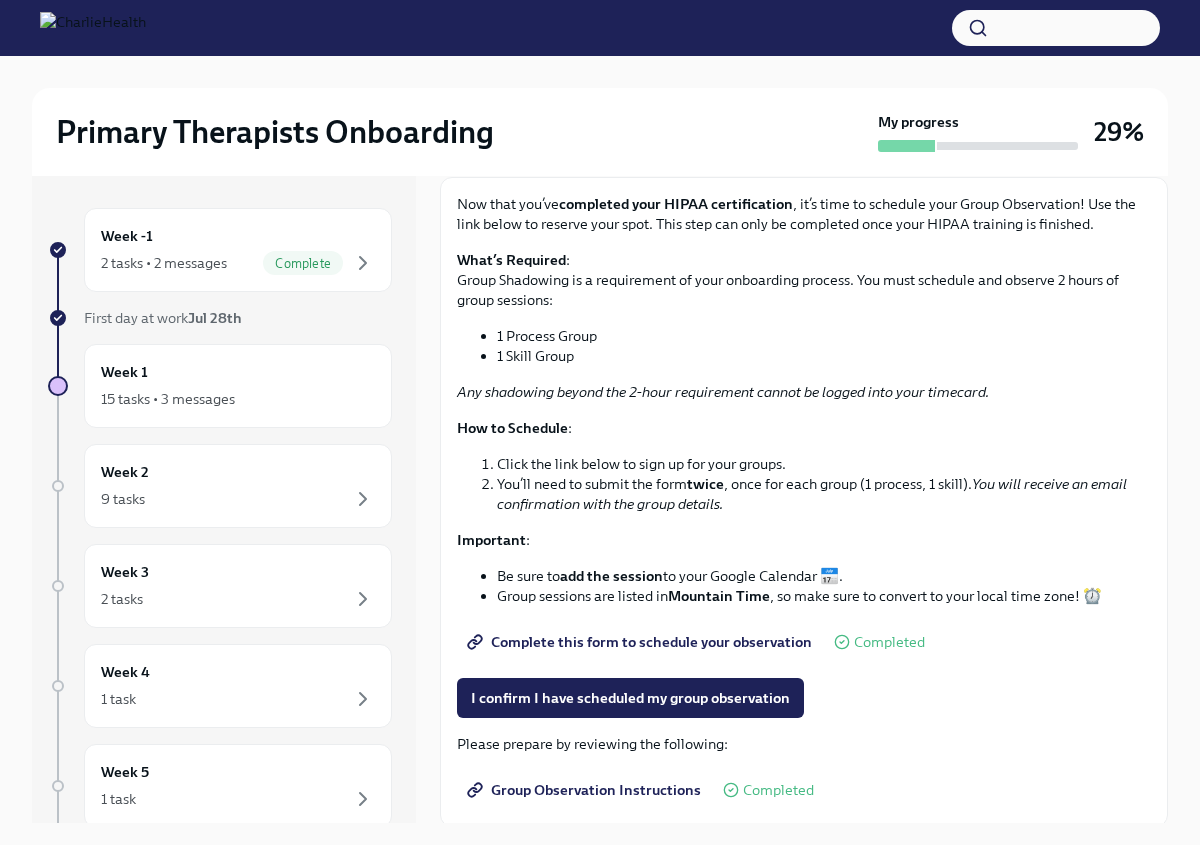 scroll, scrollTop: 121, scrollLeft: 0, axis: vertical 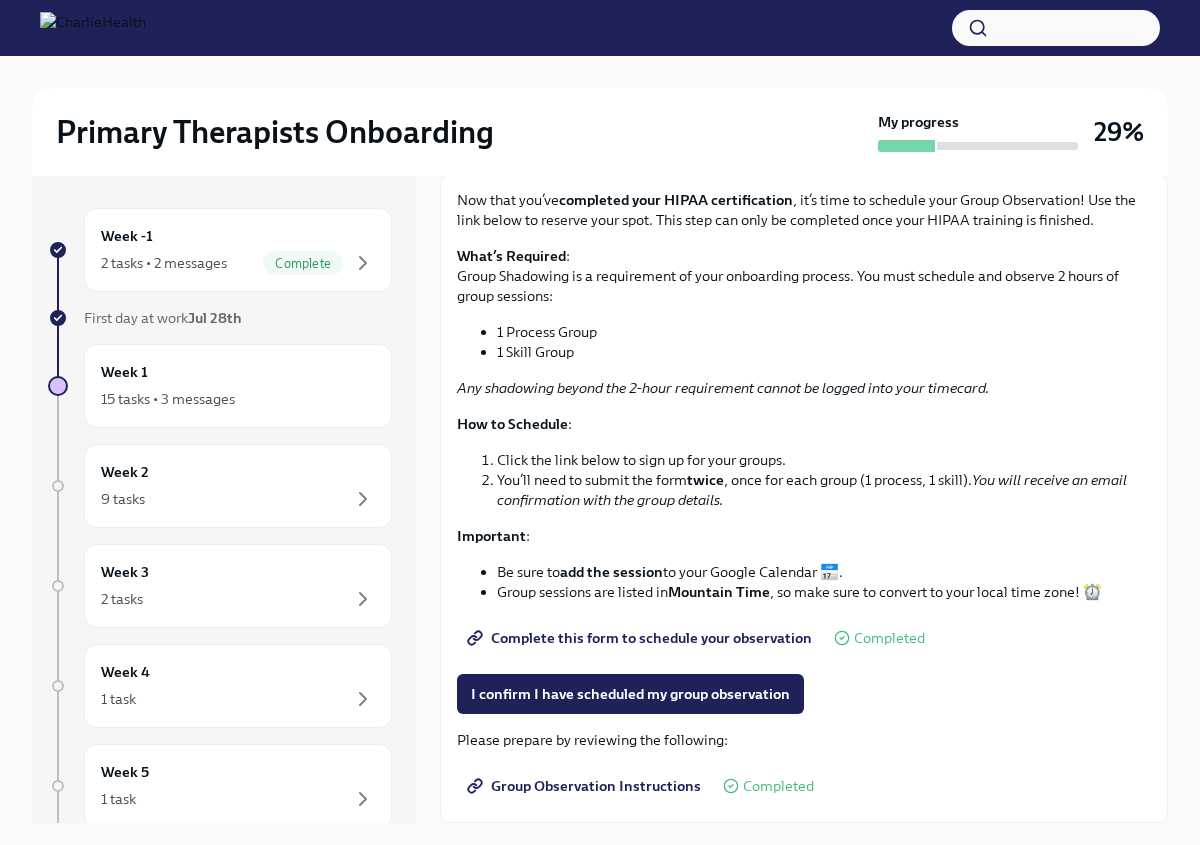 click on "Group Observation Instructions" at bounding box center [586, 786] 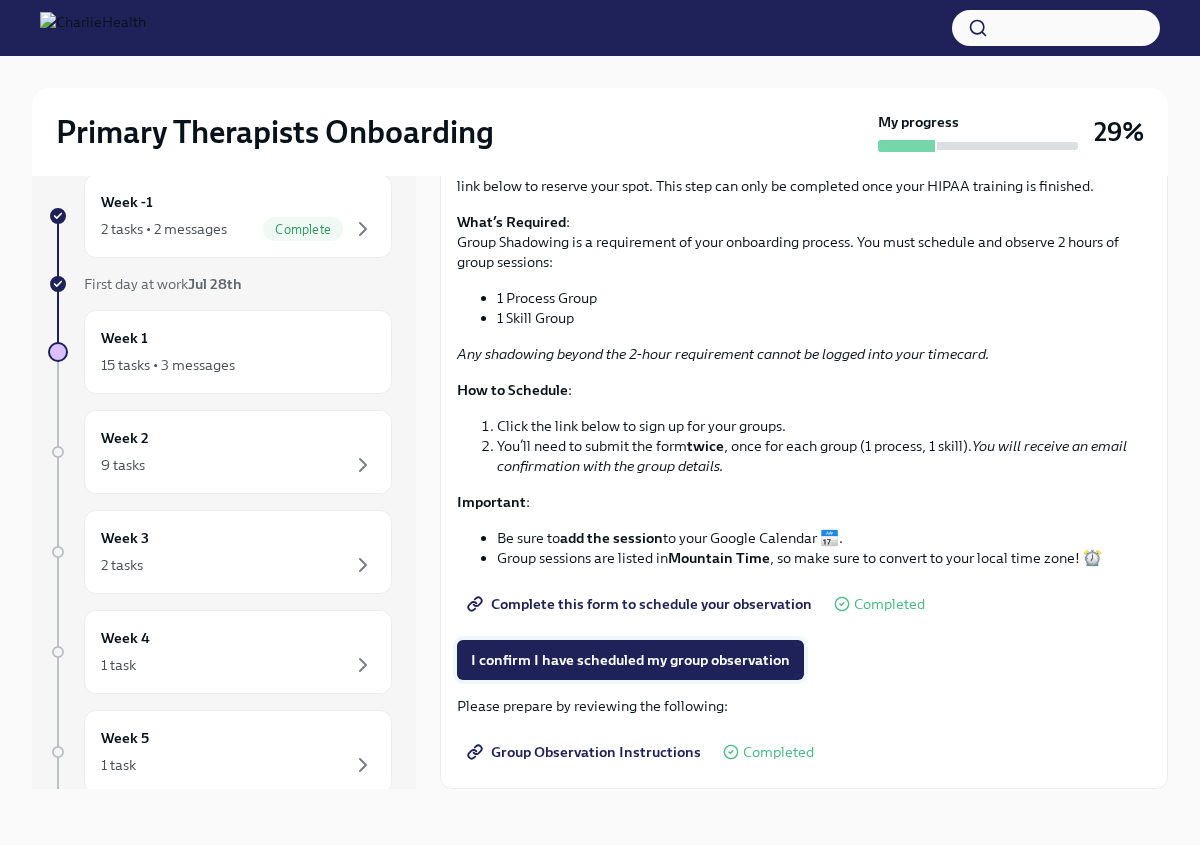 click on "I confirm I have scheduled my group observation" at bounding box center [630, 660] 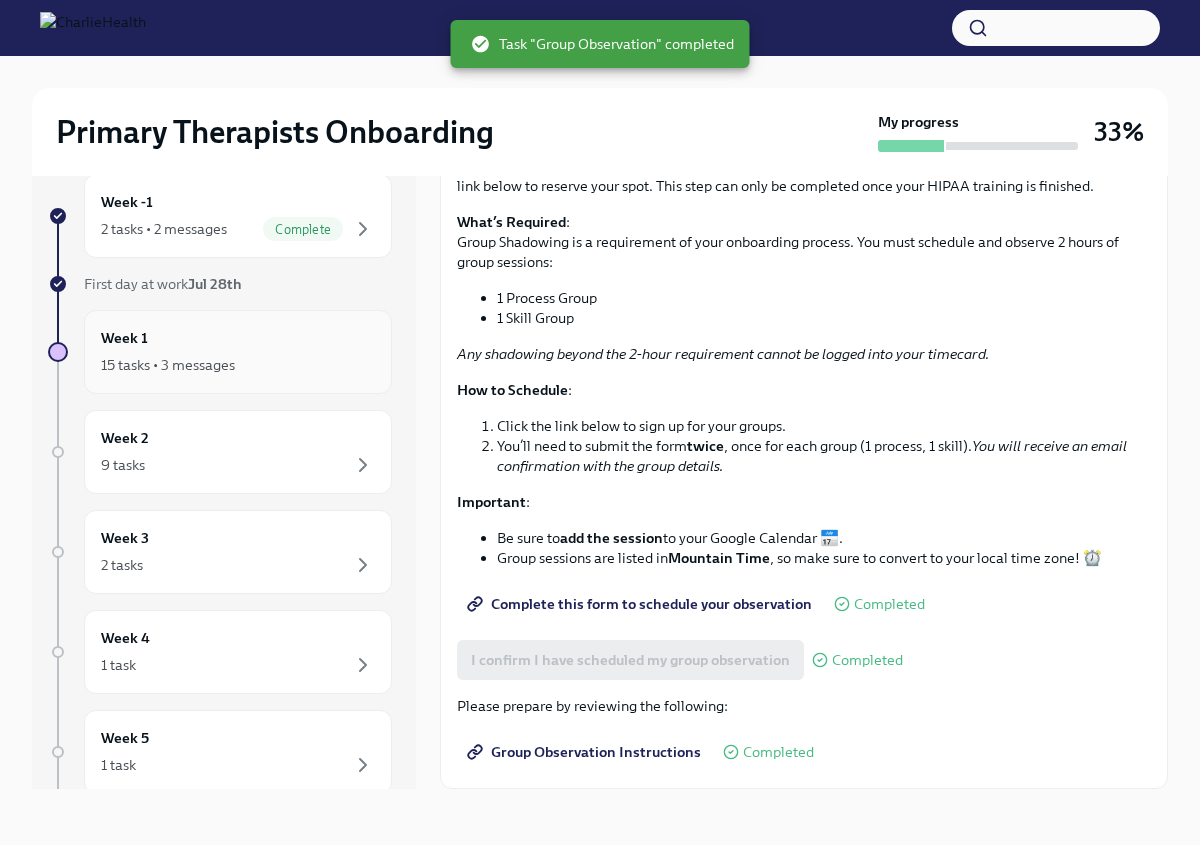 click on "Week 1 15 tasks • 3 messages" at bounding box center [238, 352] 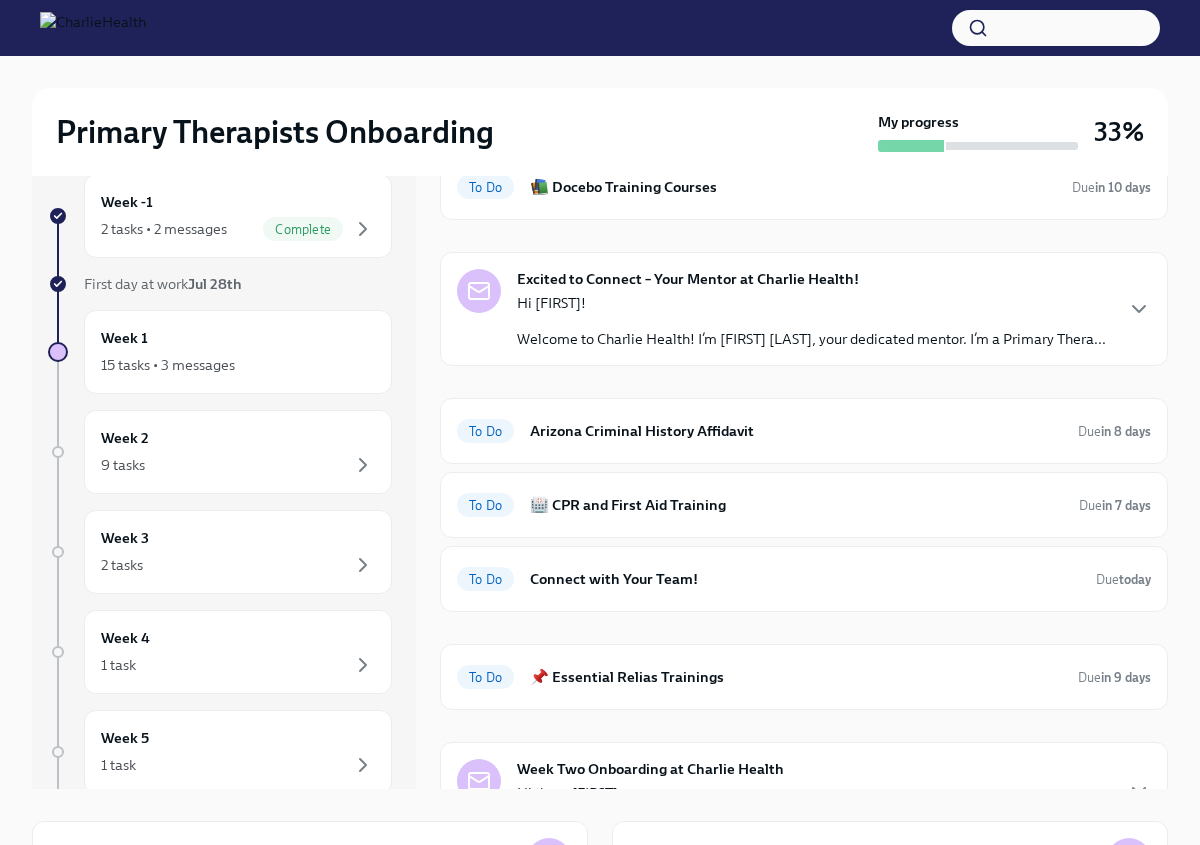 scroll, scrollTop: 309, scrollLeft: 0, axis: vertical 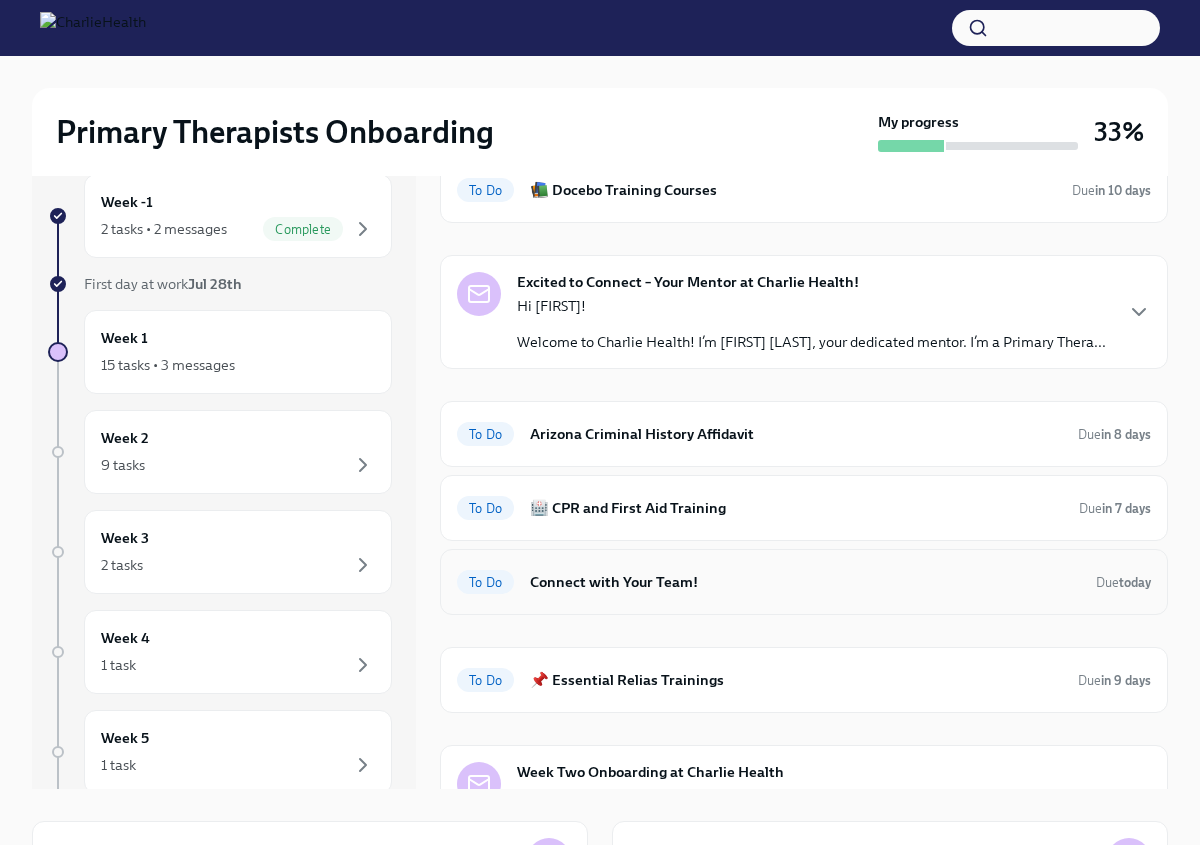 click on "Connect with Your Team!" at bounding box center [805, 582] 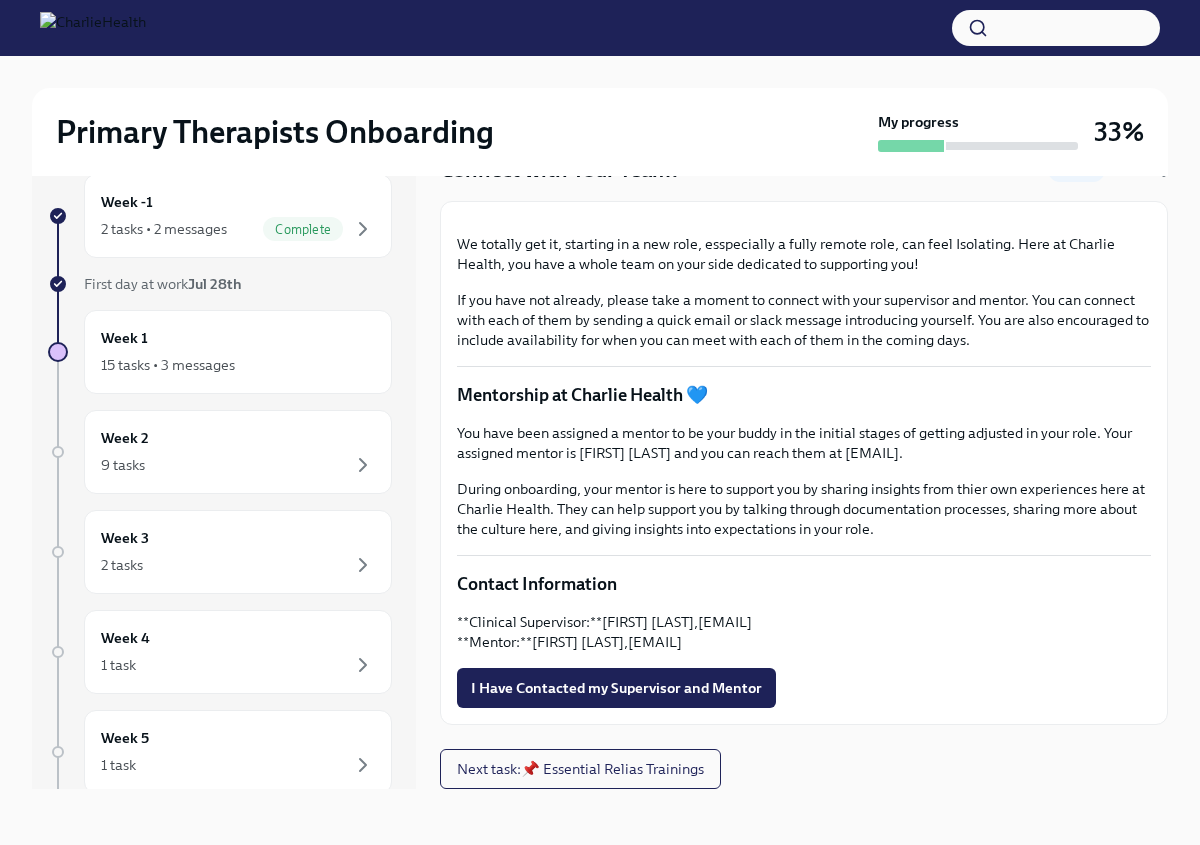scroll, scrollTop: 313, scrollLeft: 0, axis: vertical 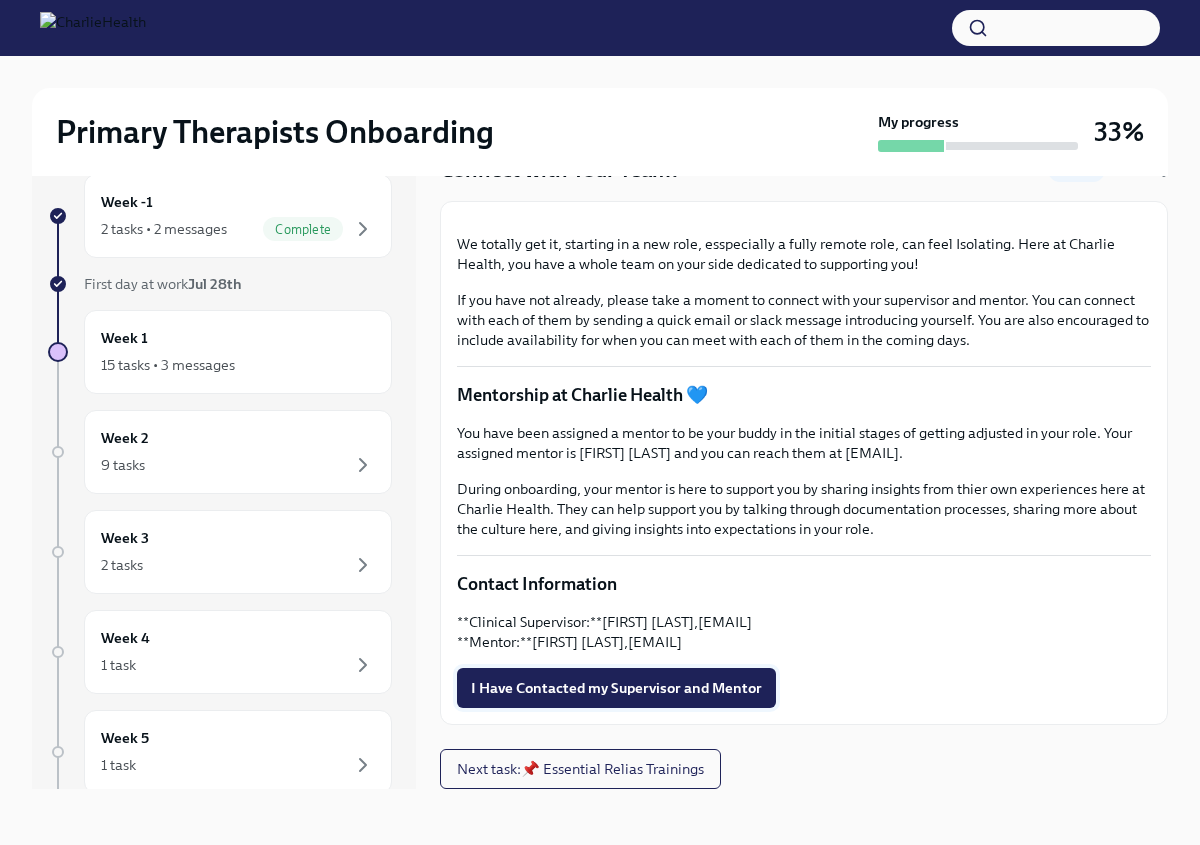 click on "I Have Contacted my Supervisor and Mentor" at bounding box center (616, 688) 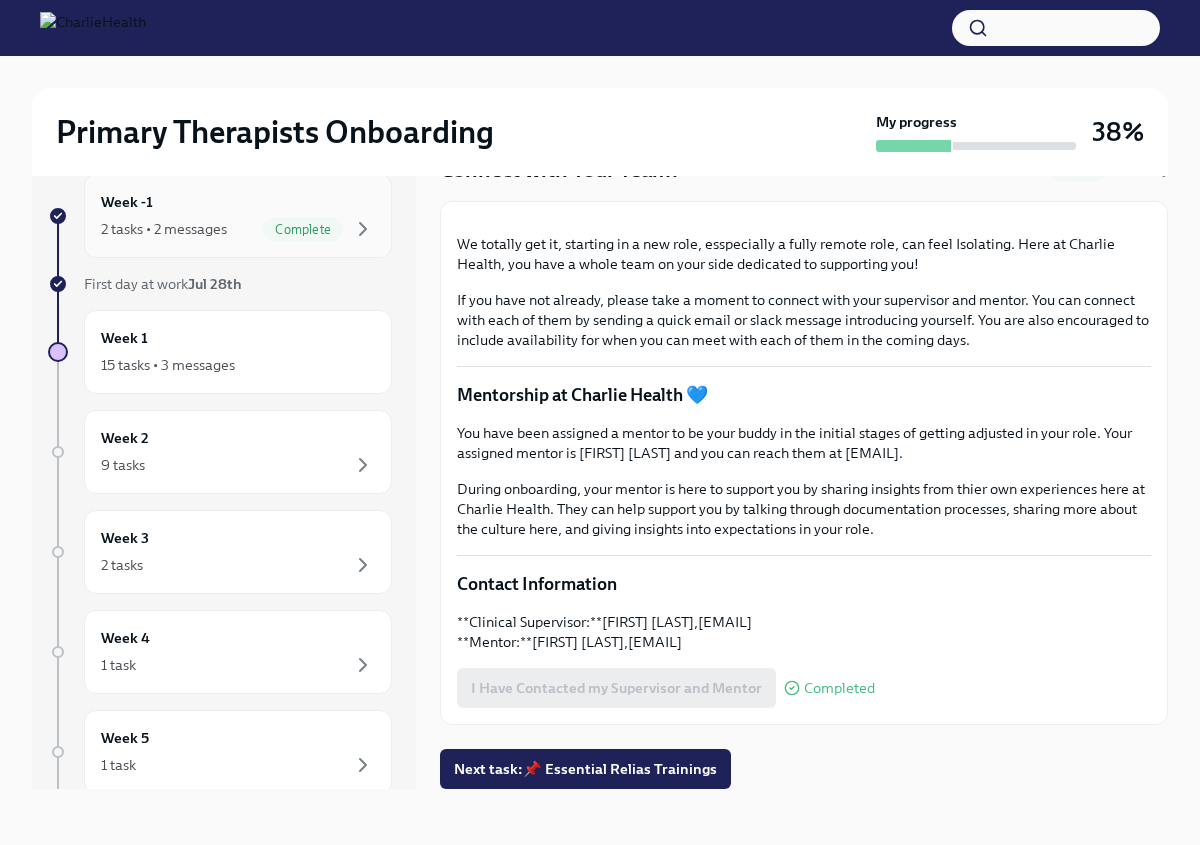 click on "2 tasks • 2 messages" at bounding box center [164, 229] 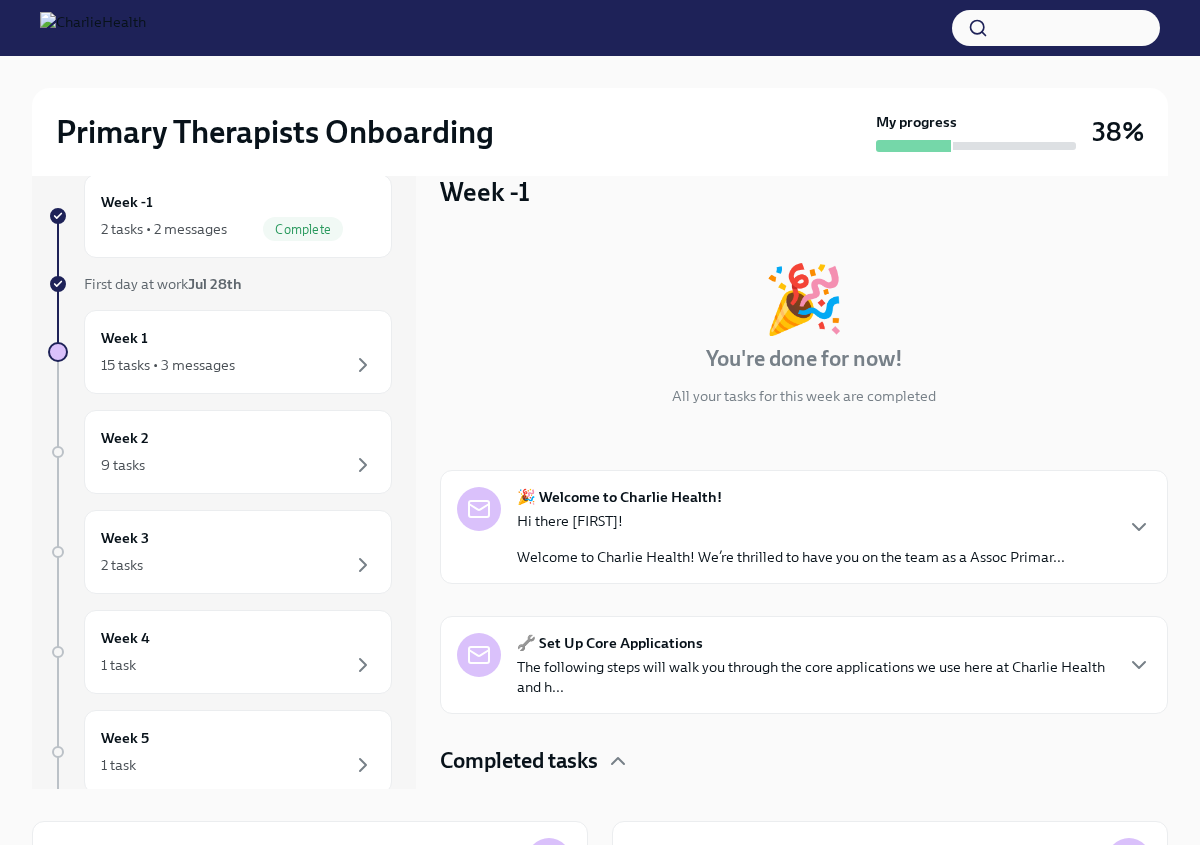 scroll, scrollTop: 151, scrollLeft: 0, axis: vertical 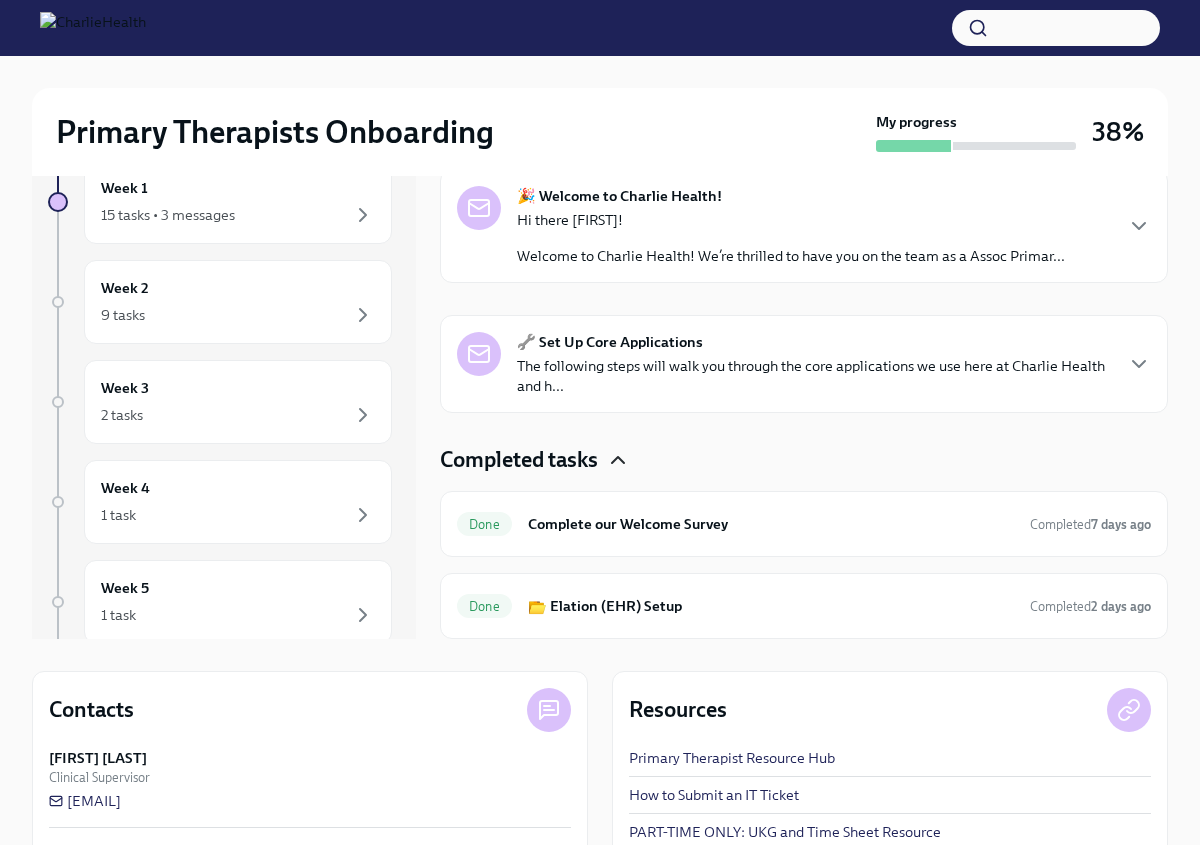 click 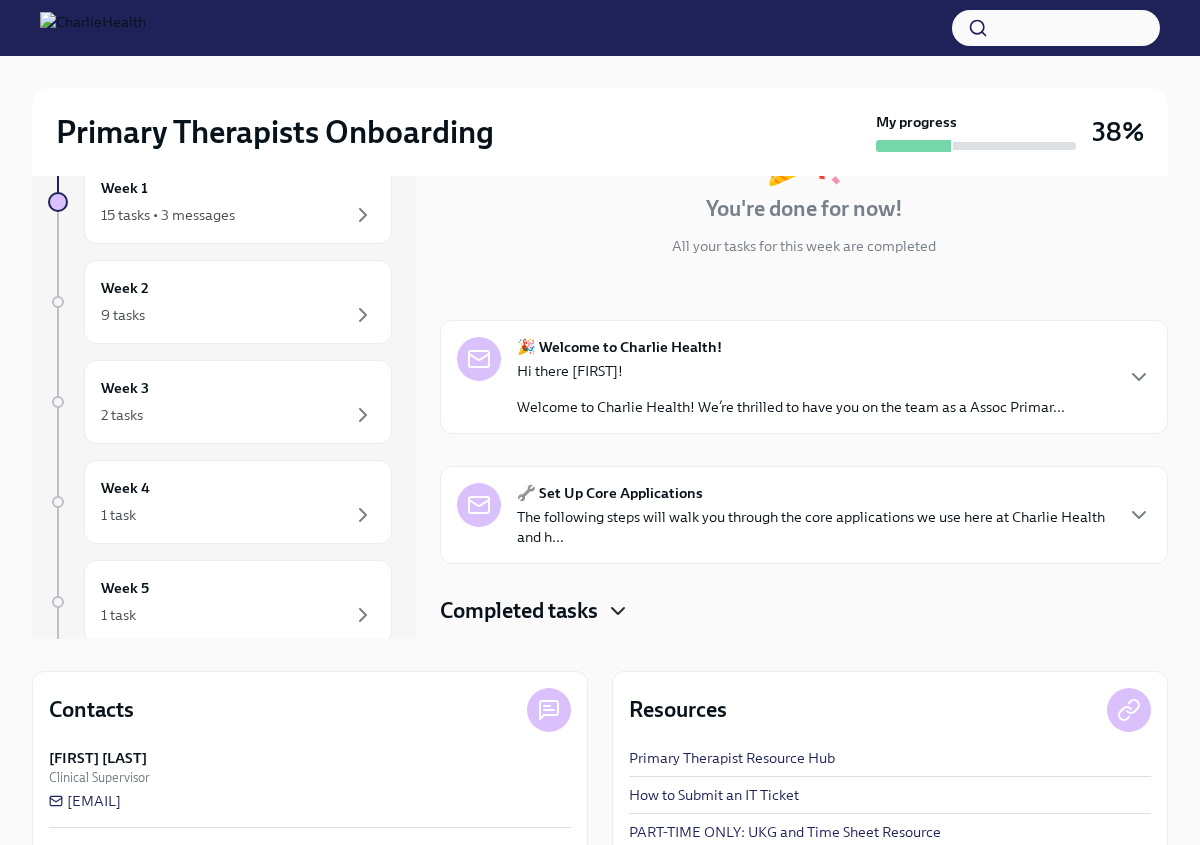 scroll, scrollTop: 0, scrollLeft: 0, axis: both 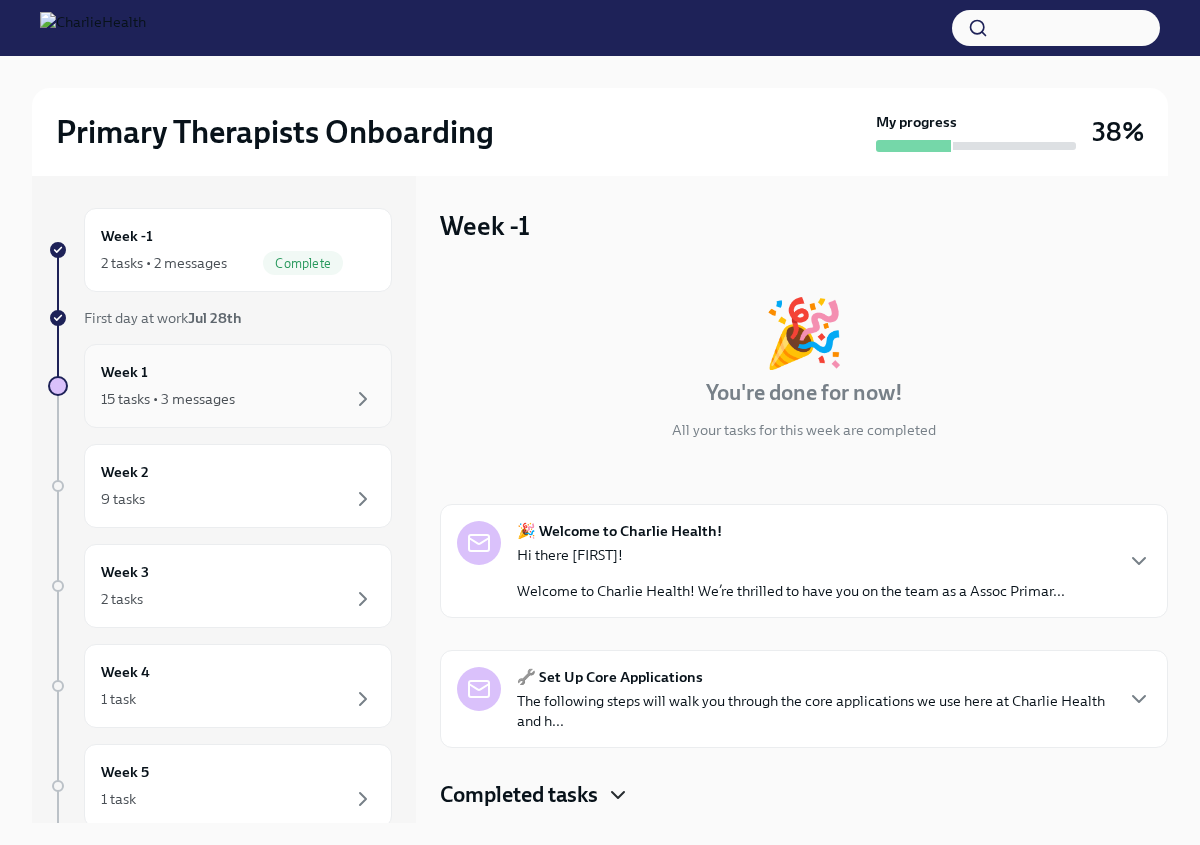 click on "15 tasks • 3 messages" at bounding box center (238, 399) 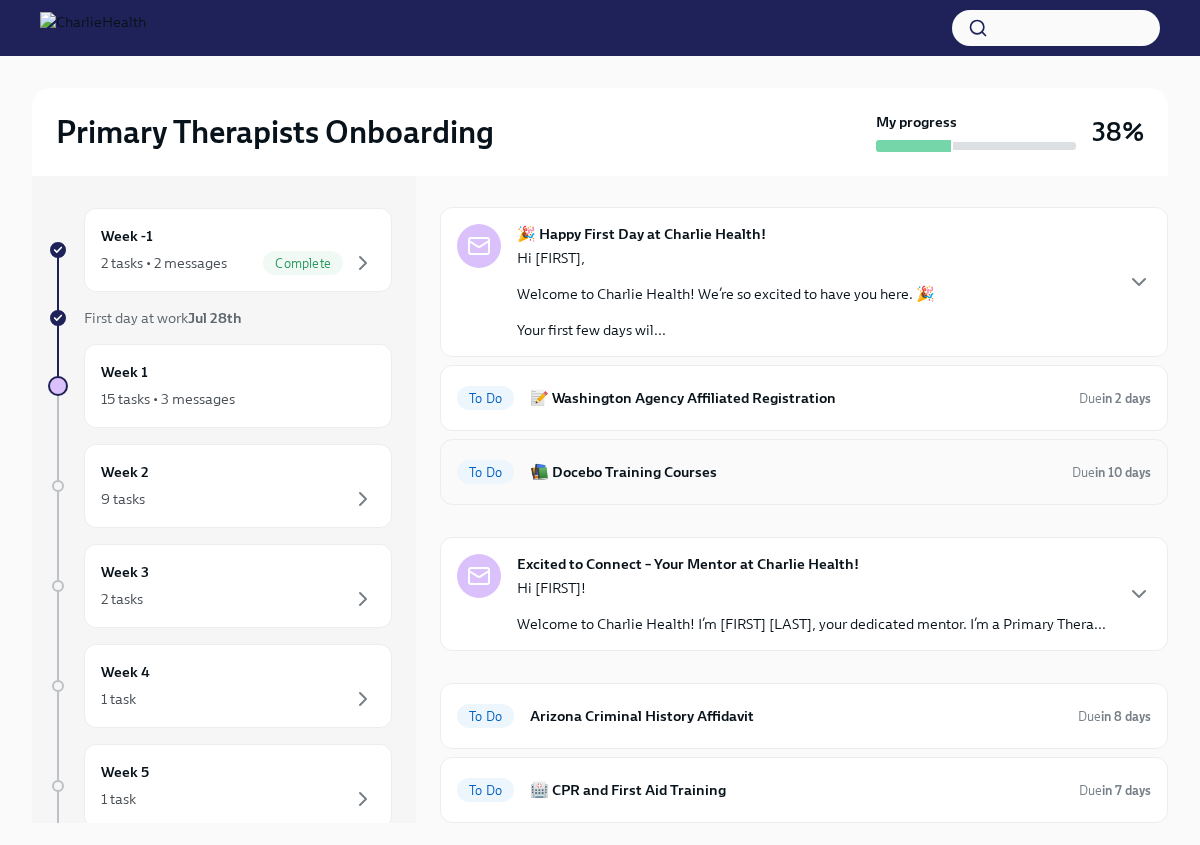 scroll, scrollTop: 59, scrollLeft: 0, axis: vertical 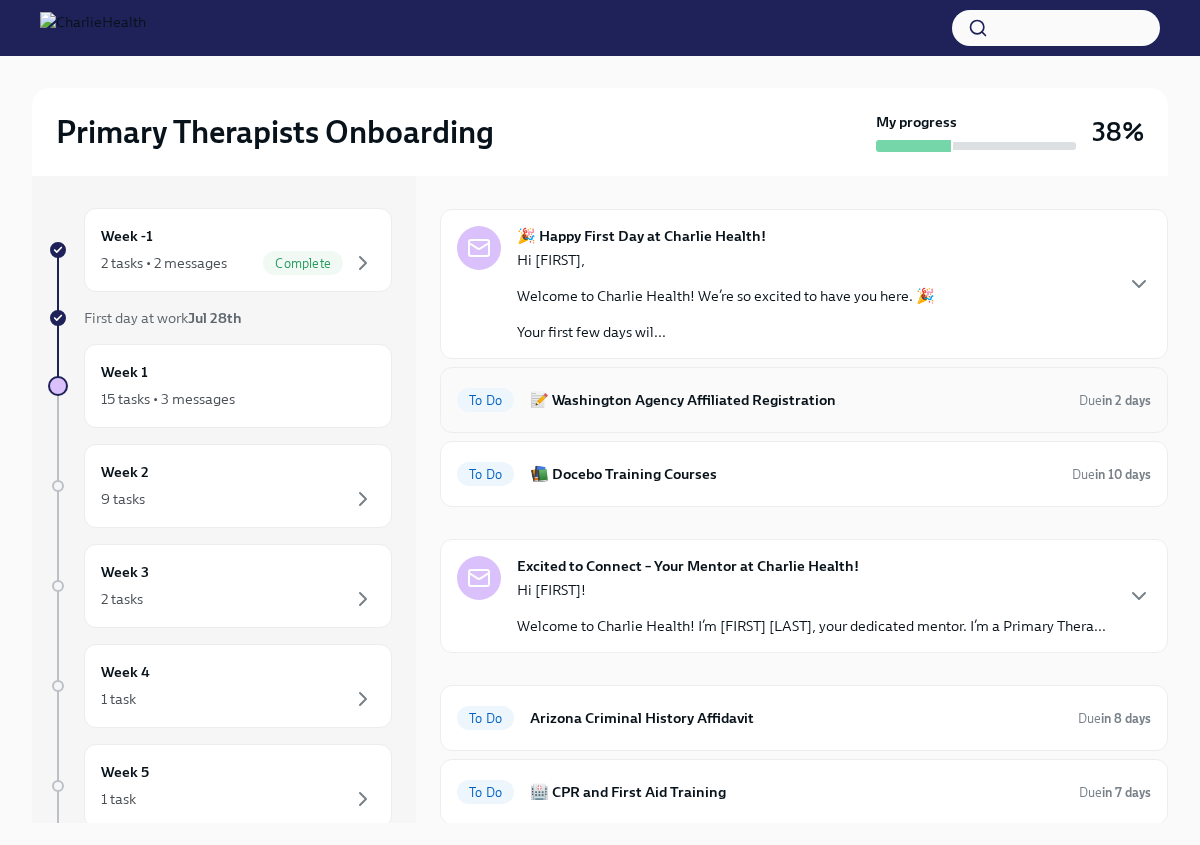 click on "📝 Washington Agency Affiliated Registration" at bounding box center (796, 400) 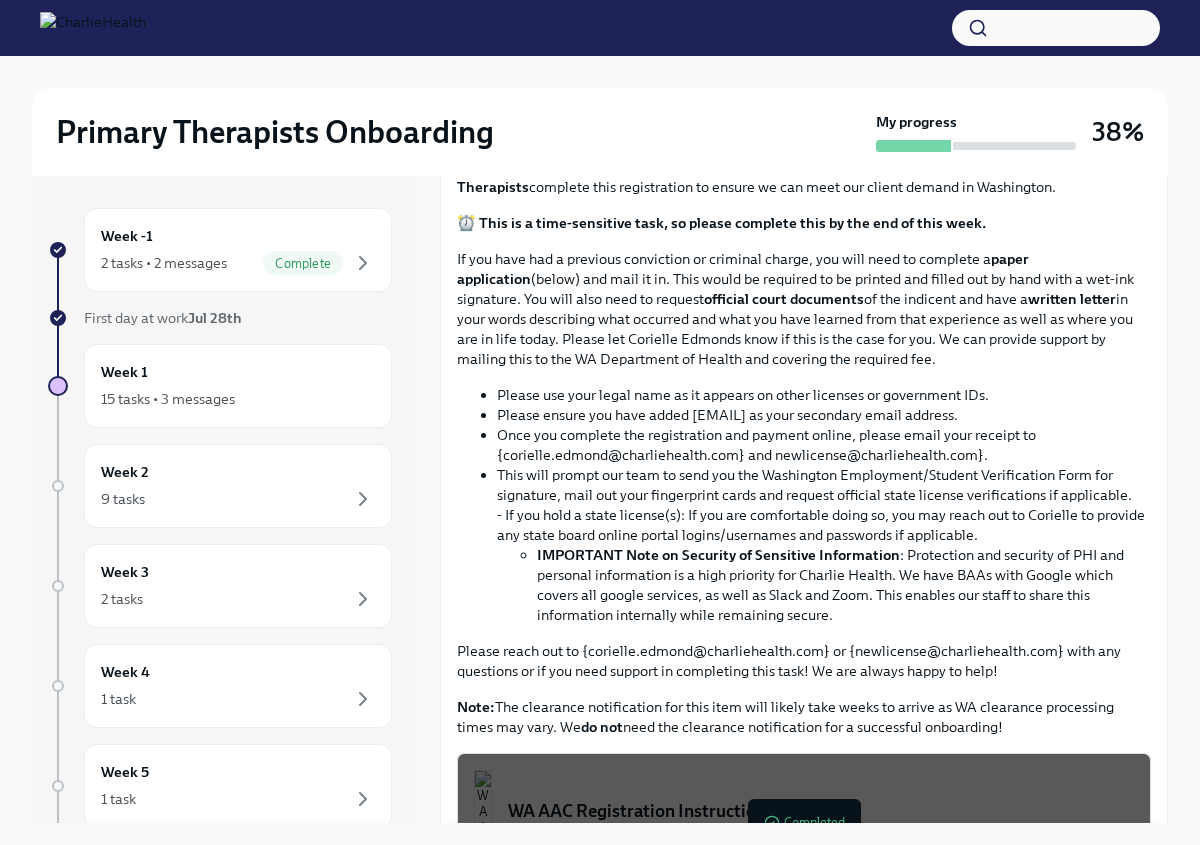 scroll, scrollTop: 0, scrollLeft: 0, axis: both 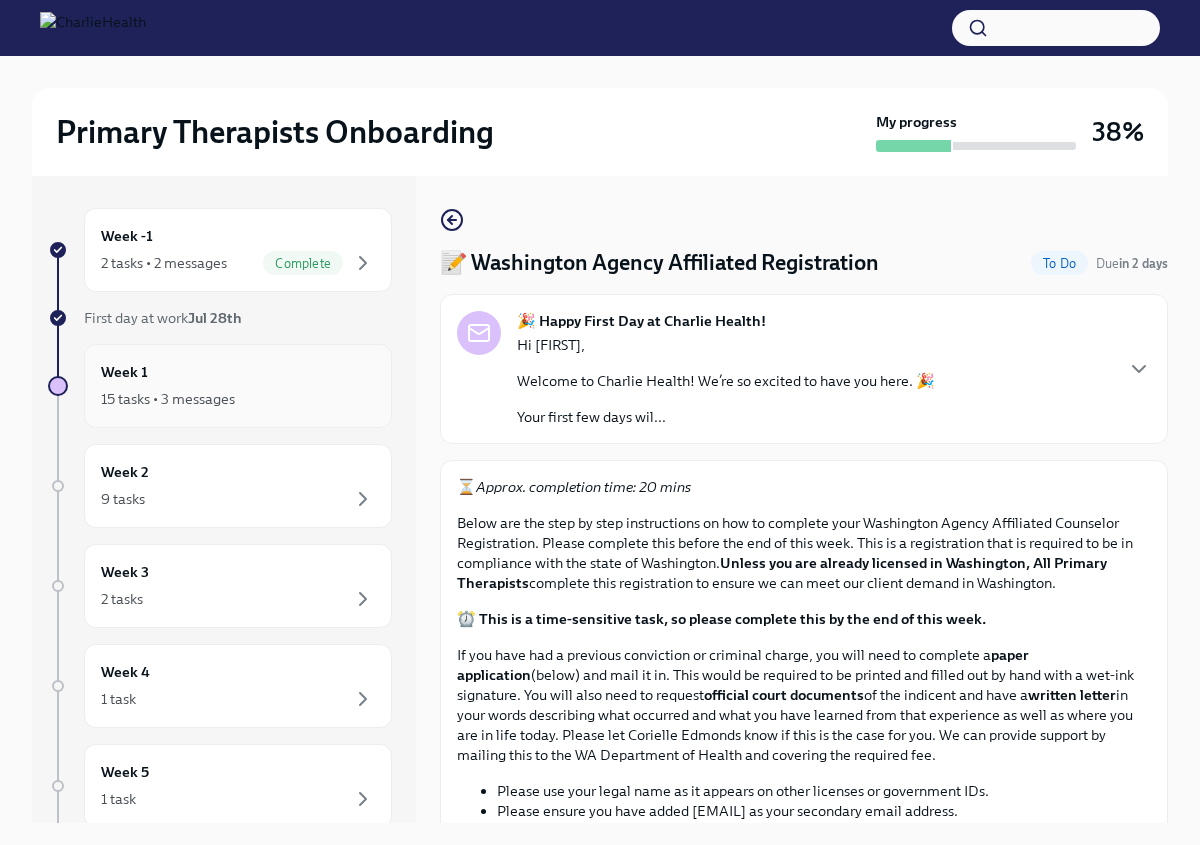 click on "15 tasks • 3 messages" at bounding box center [238, 399] 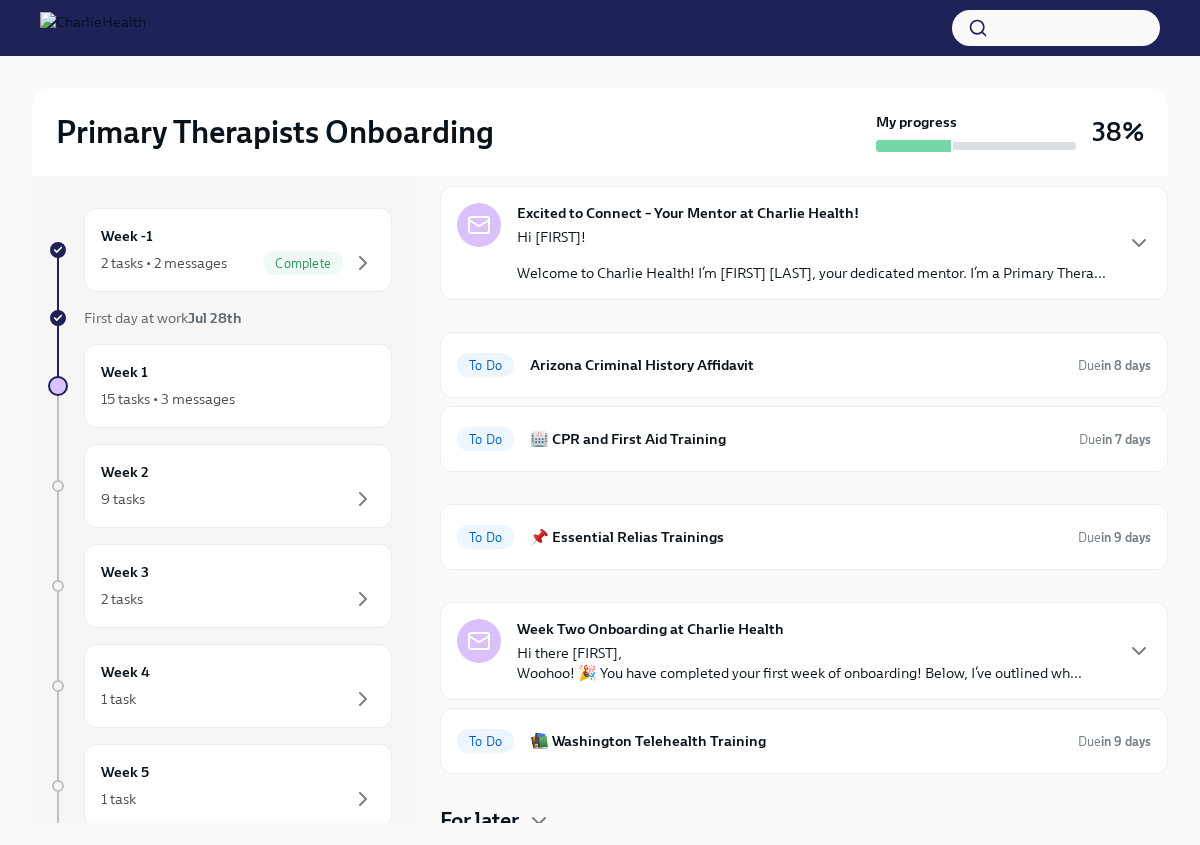 scroll, scrollTop: 423, scrollLeft: 0, axis: vertical 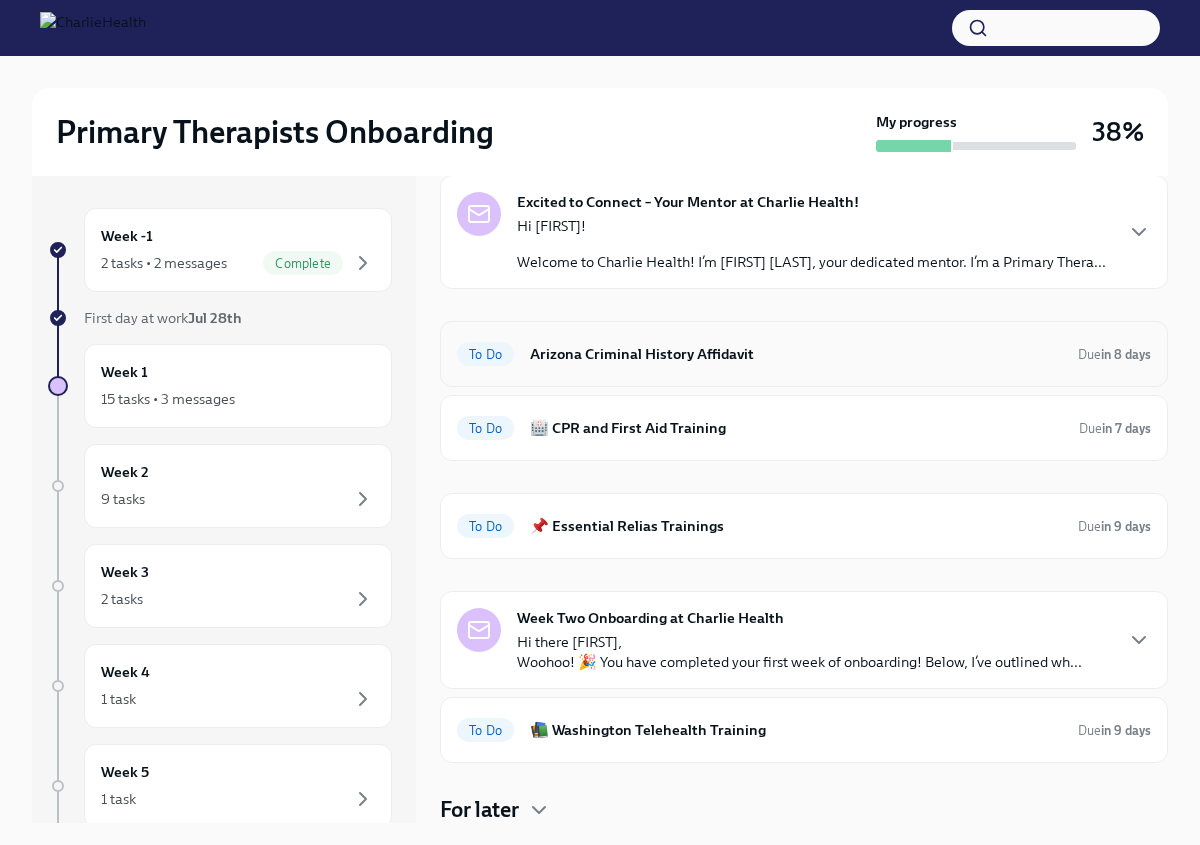 click on "Arizona Criminal History Affidavit" at bounding box center [796, 354] 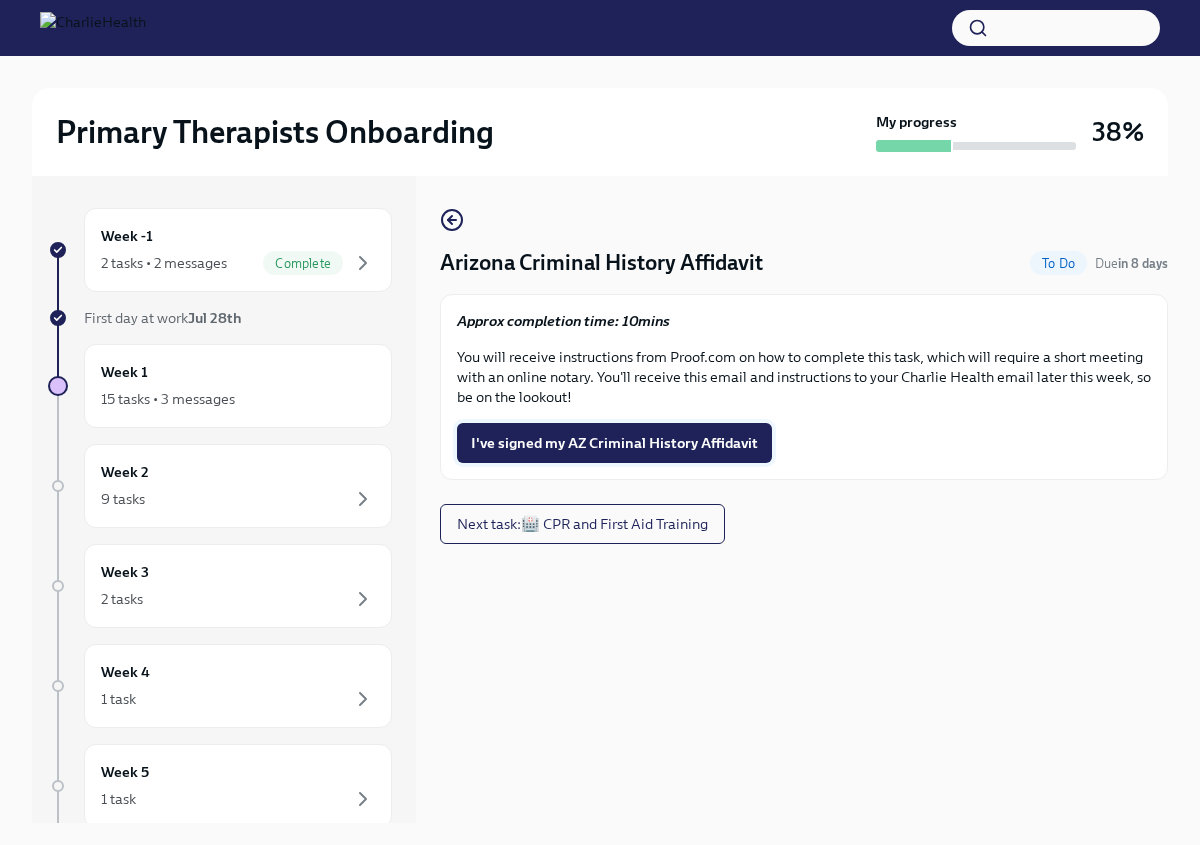 click on "I've signed my AZ Criminal History Affidavit" at bounding box center [614, 443] 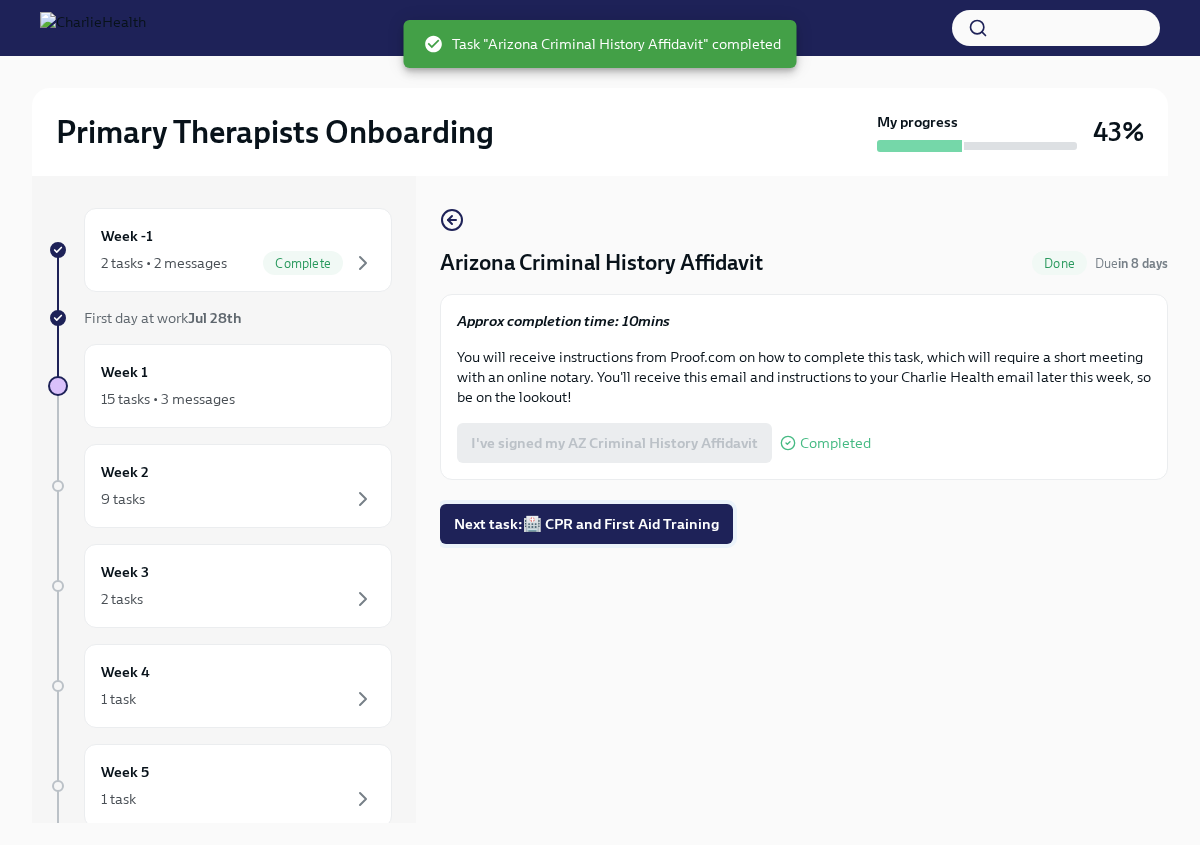 click on "Next task :  🏥 CPR and First Aid Training" at bounding box center (586, 524) 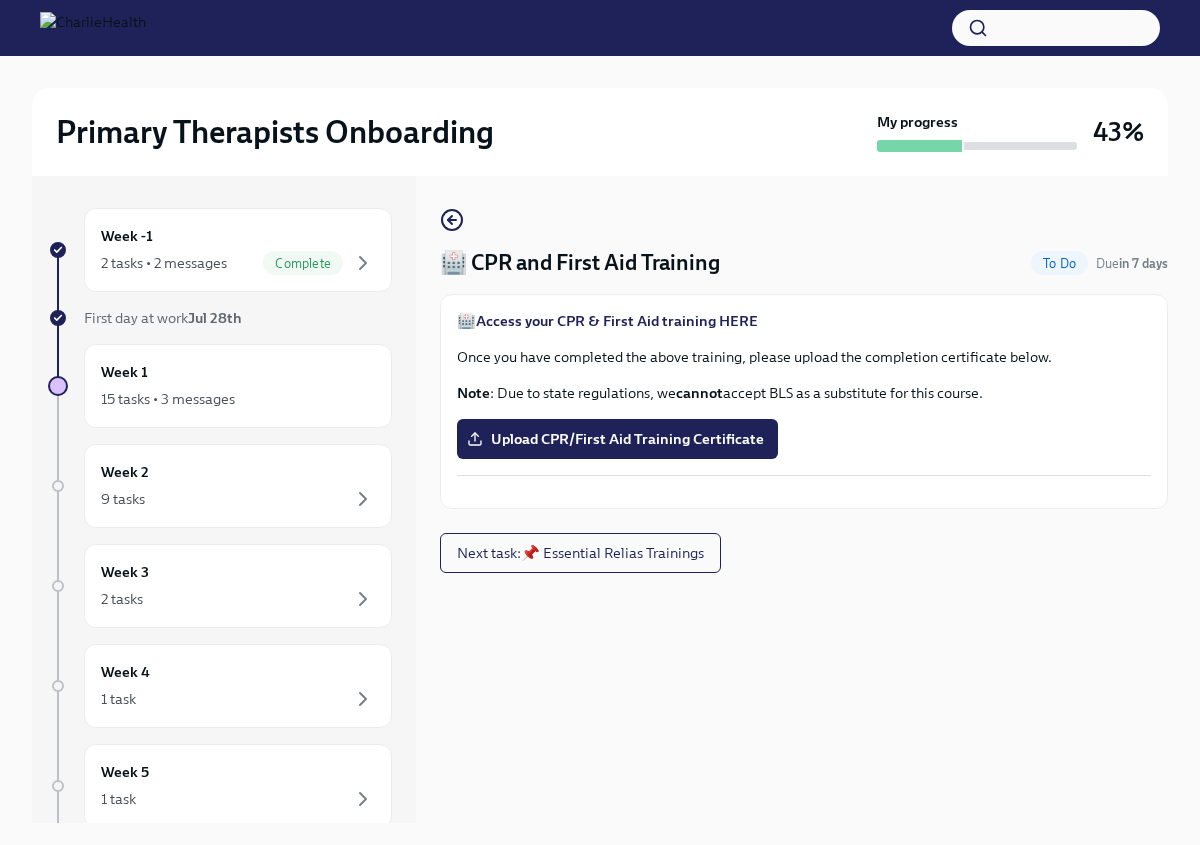 click on "Access your CPR & First Aid training HERE" at bounding box center (617, 321) 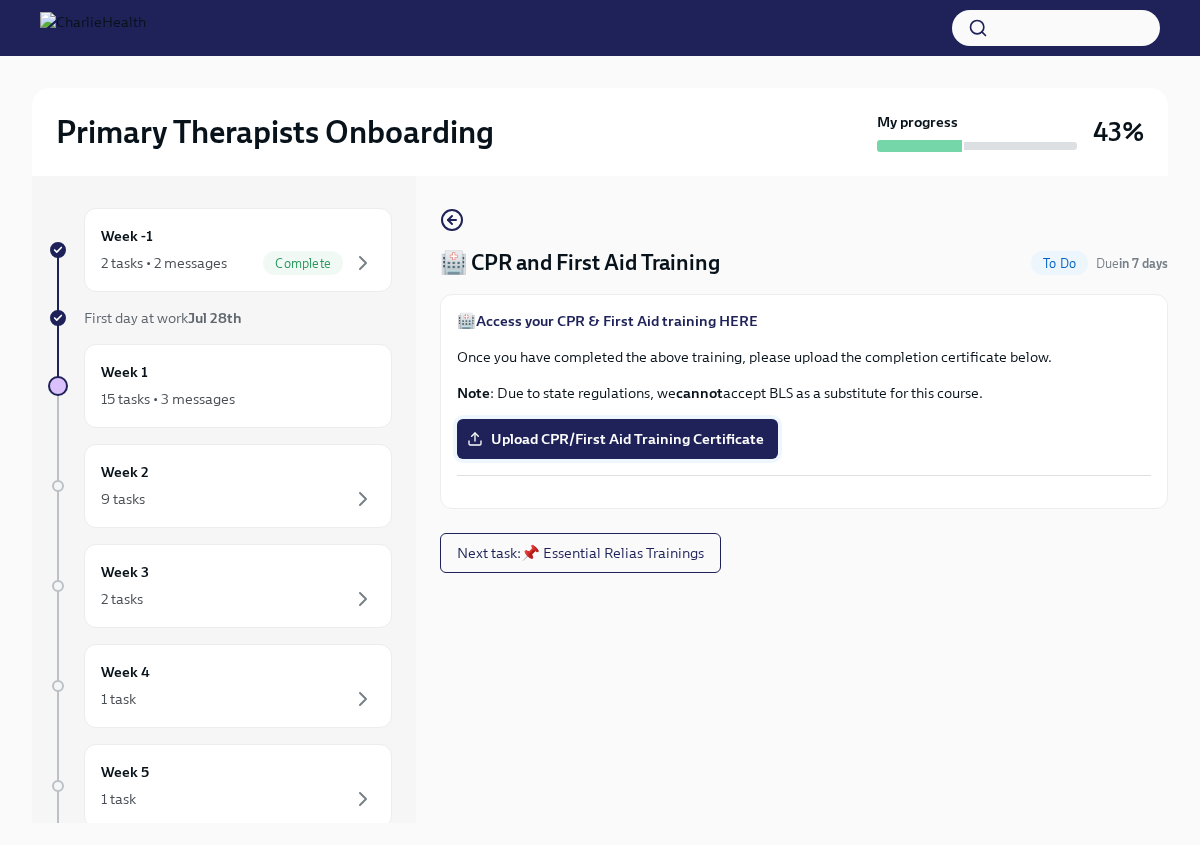 click on "Upload CPR/First Aid Training Certificate" at bounding box center (617, 439) 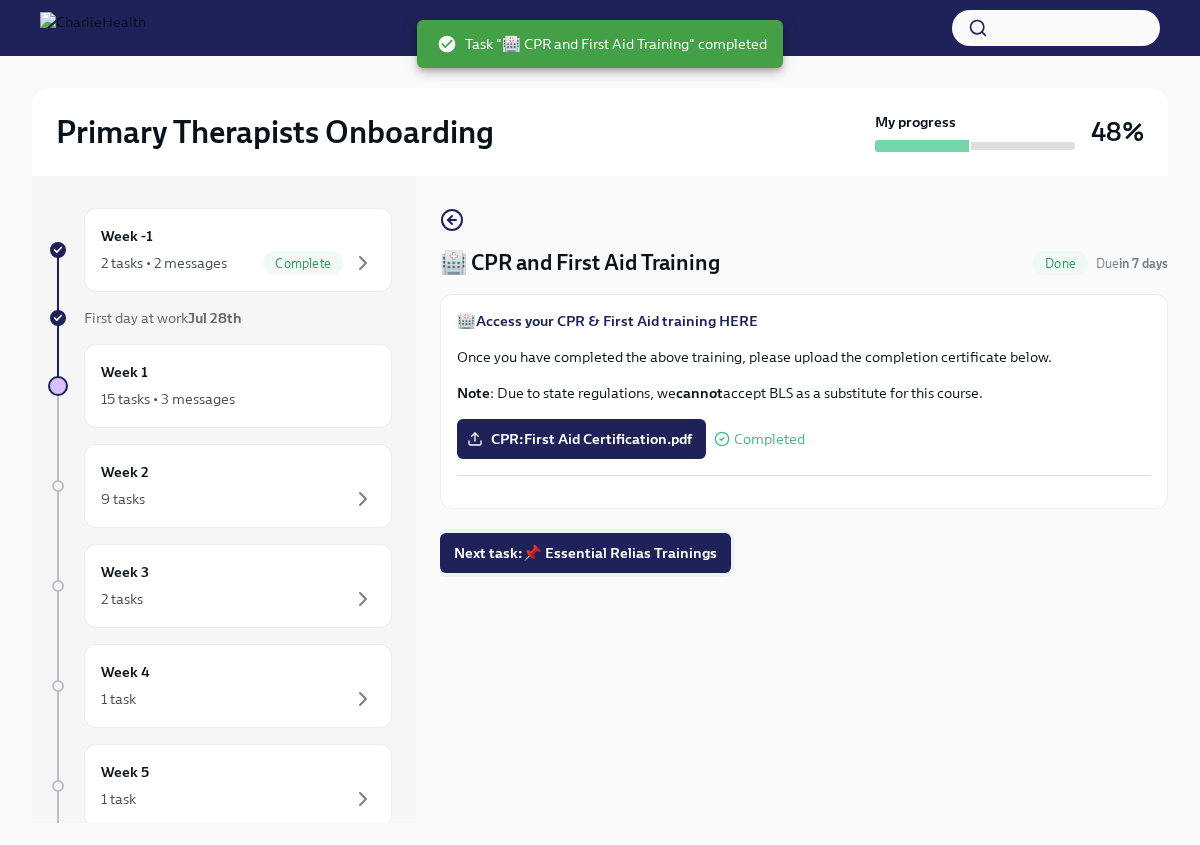 click on "Next task :  📌 Essential Relias Trainings" at bounding box center (585, 553) 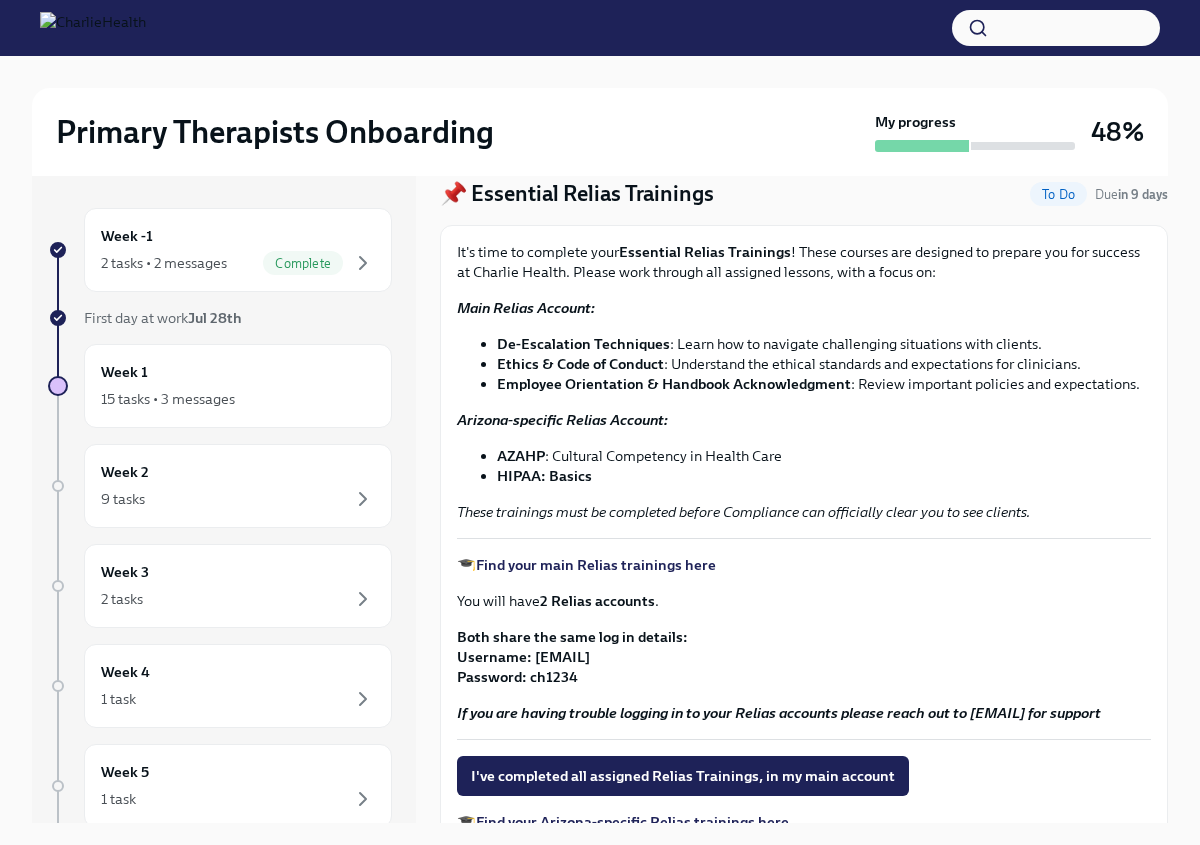 scroll, scrollTop: 71, scrollLeft: 0, axis: vertical 